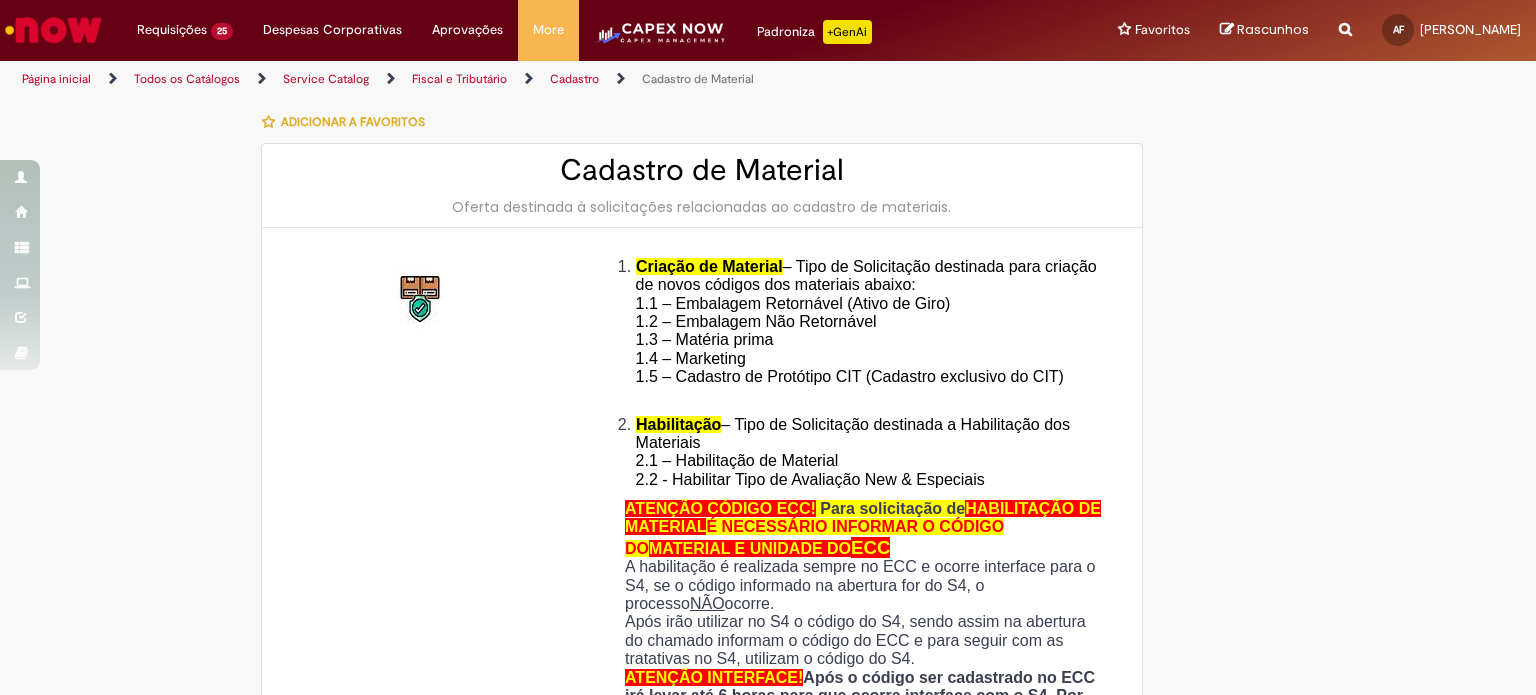 scroll, scrollTop: 0, scrollLeft: 0, axis: both 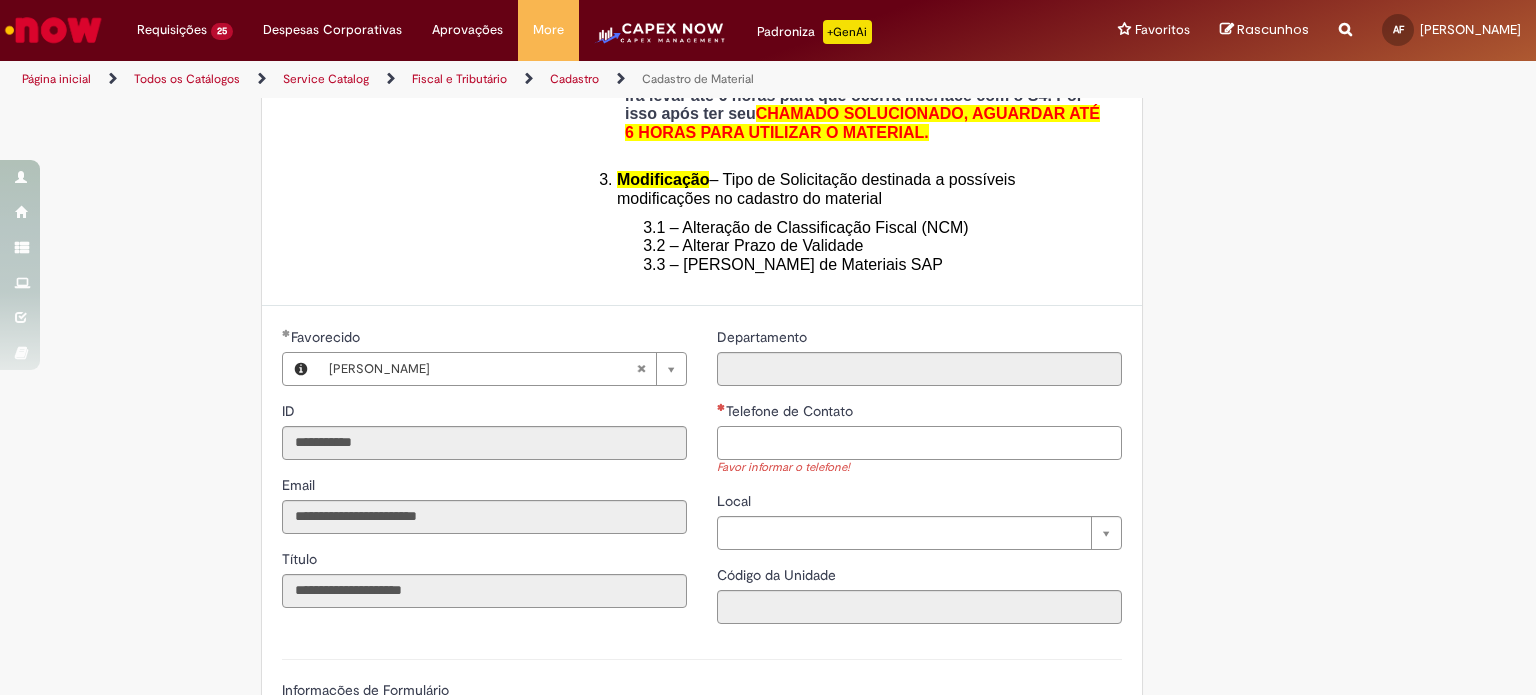 click on "Telefone de Contato" at bounding box center (919, 443) 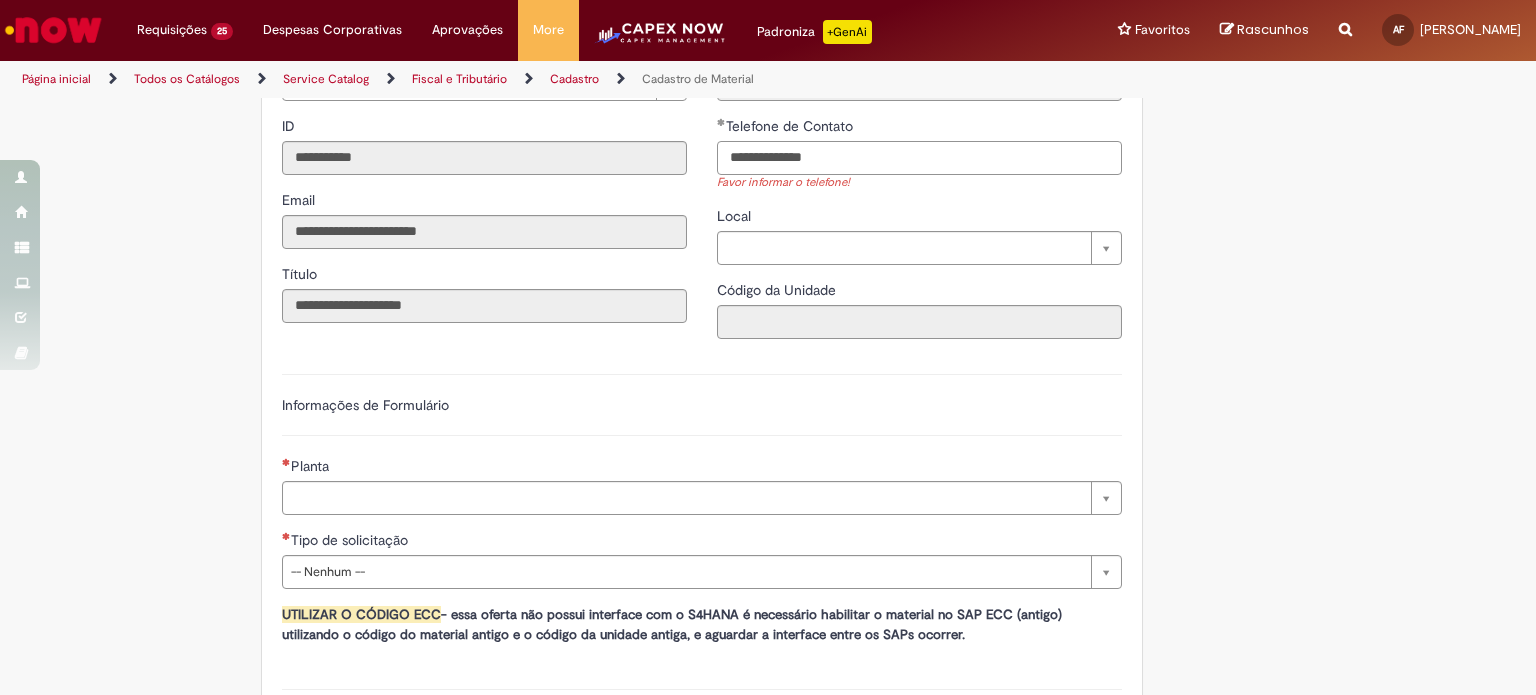 scroll, scrollTop: 1000, scrollLeft: 0, axis: vertical 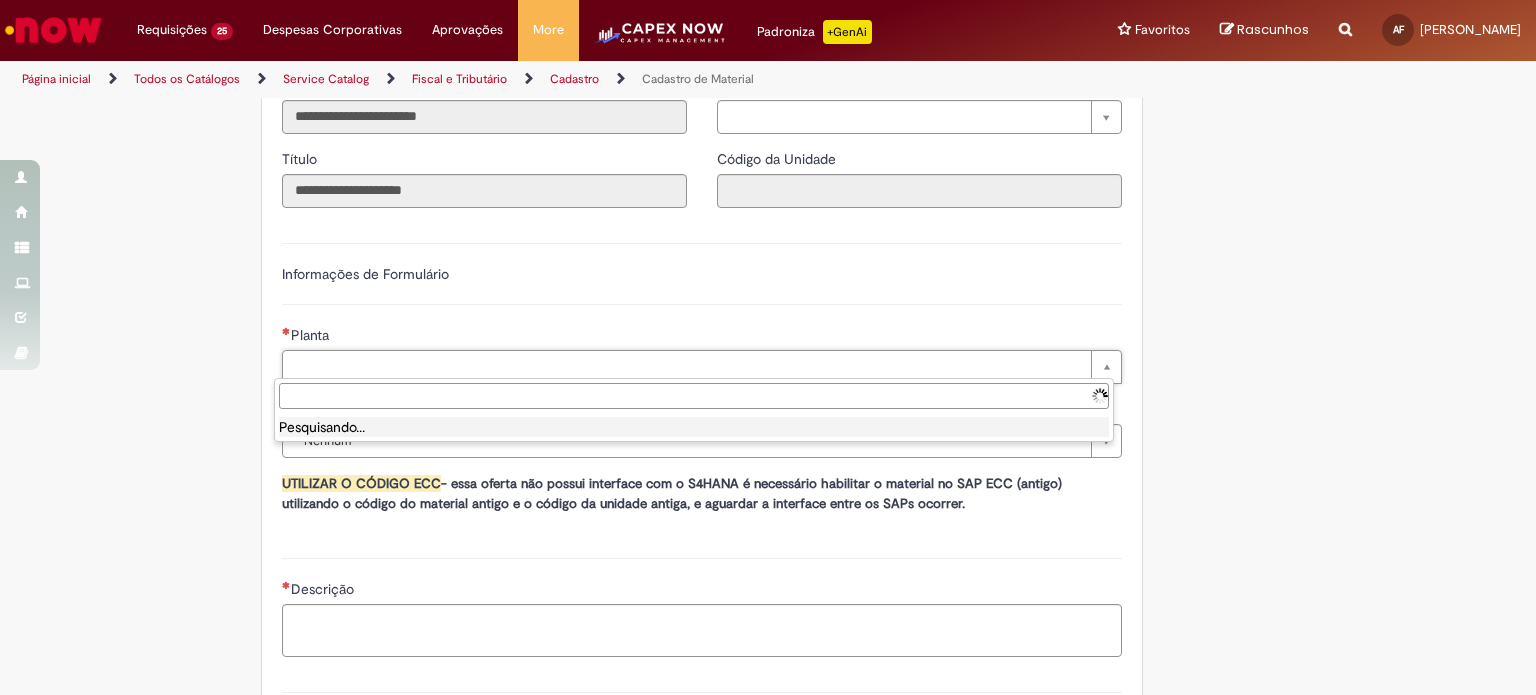 type on "**********" 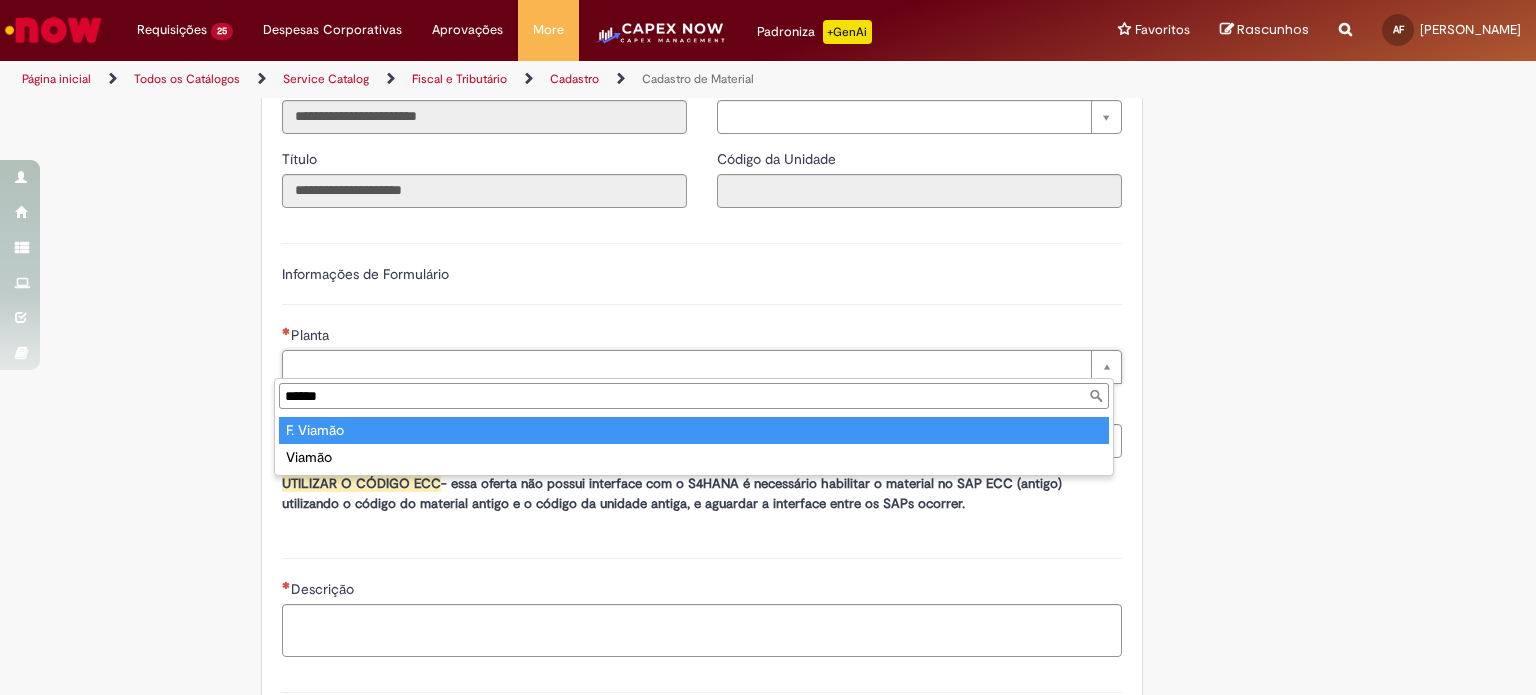 type on "******" 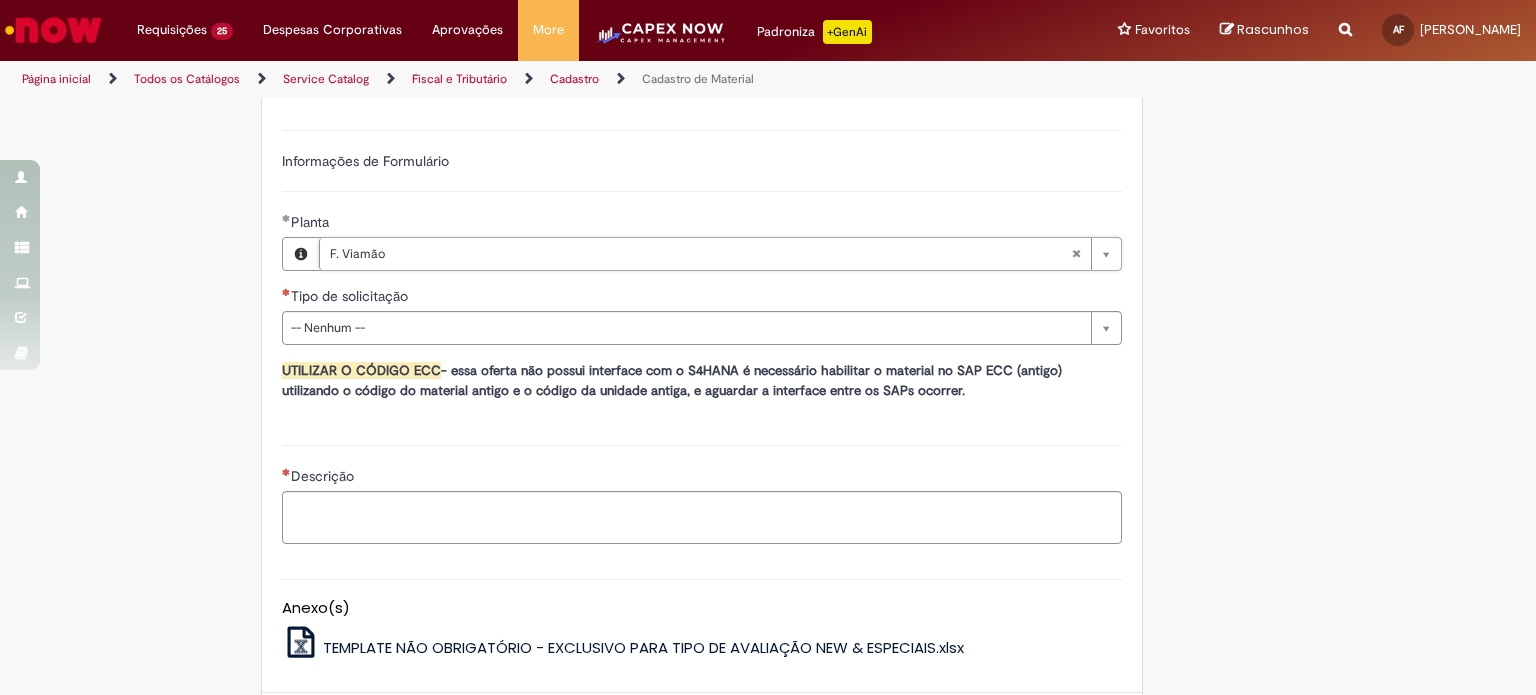 scroll, scrollTop: 1200, scrollLeft: 0, axis: vertical 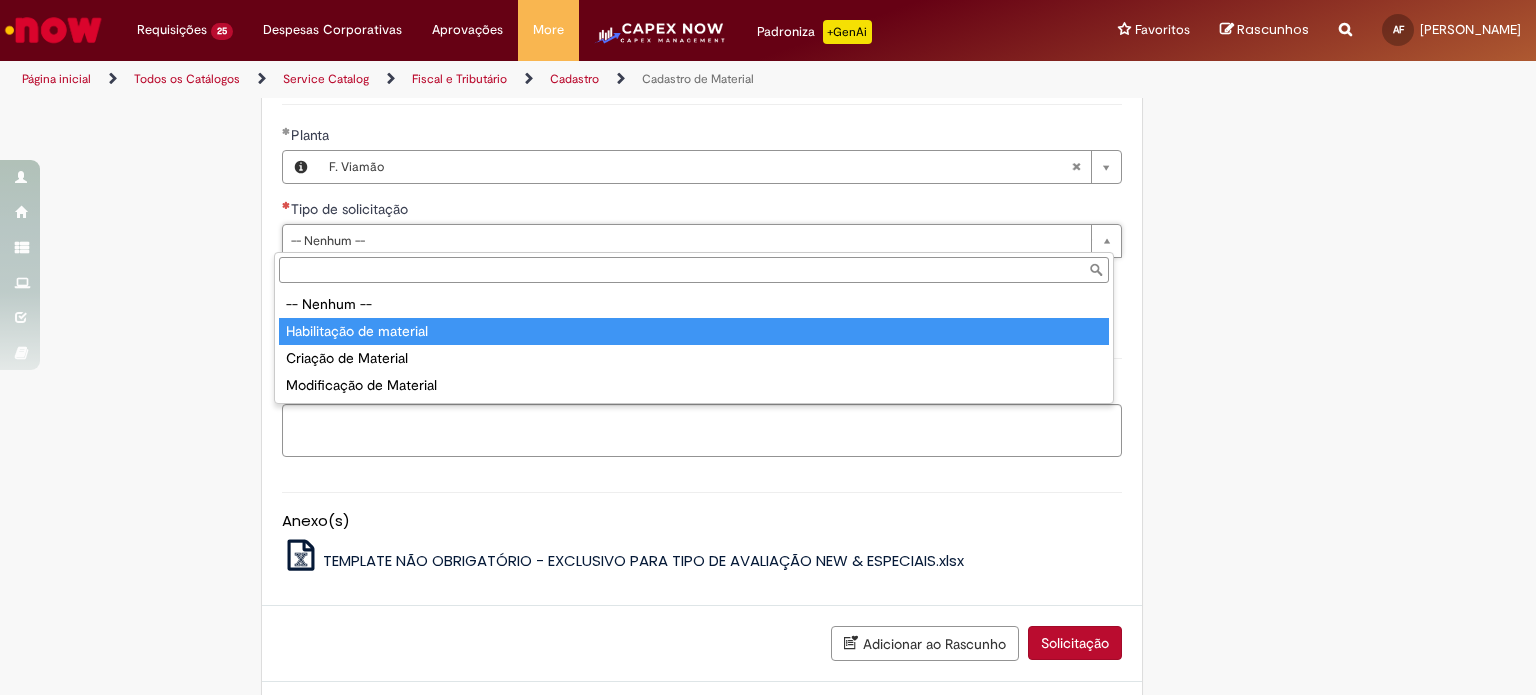 type on "**********" 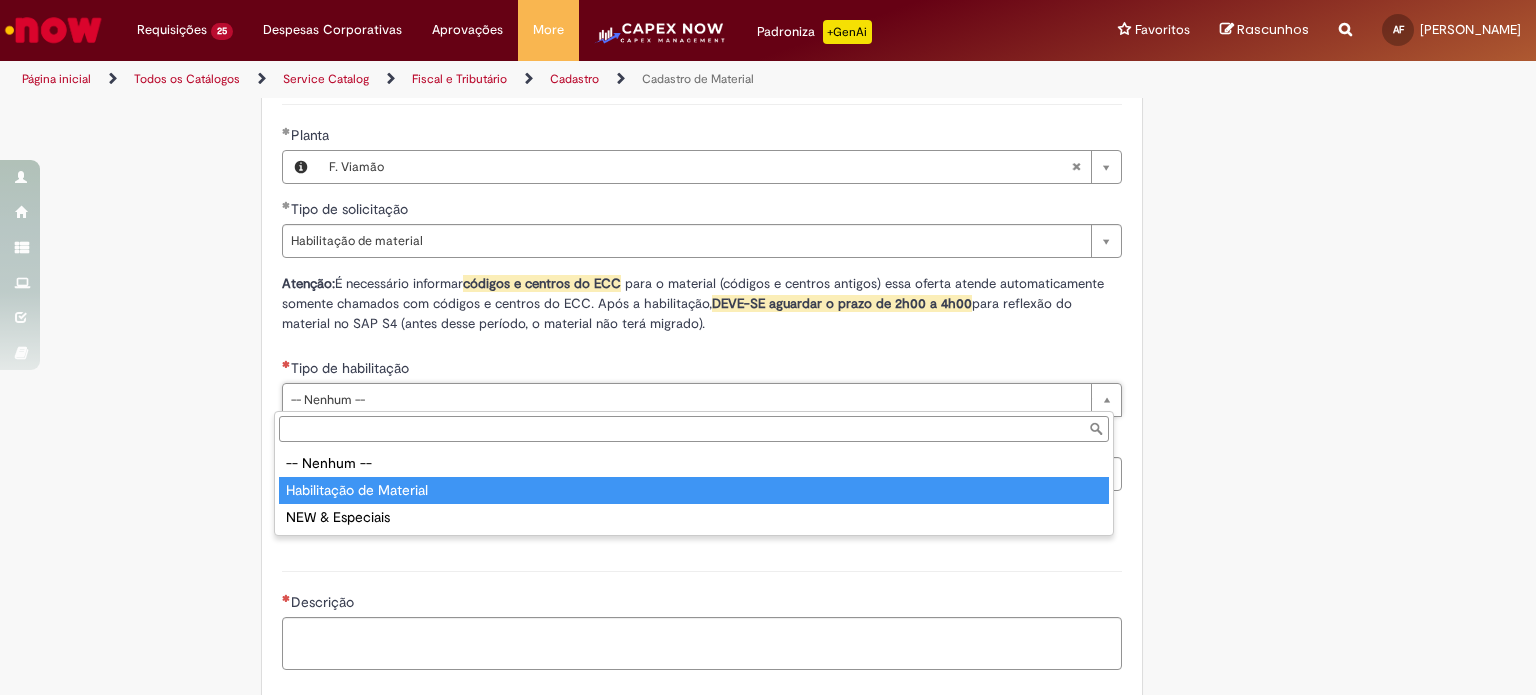 type on "**********" 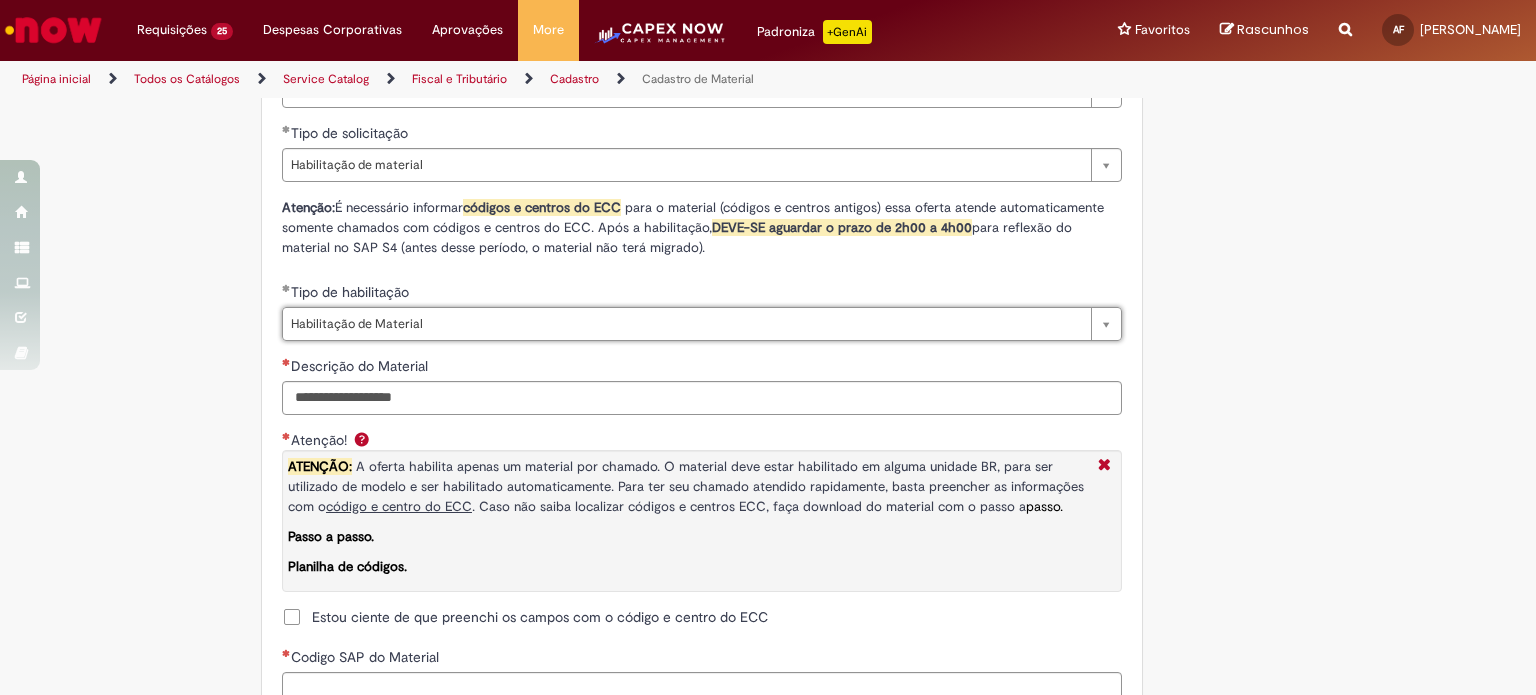 scroll, scrollTop: 1400, scrollLeft: 0, axis: vertical 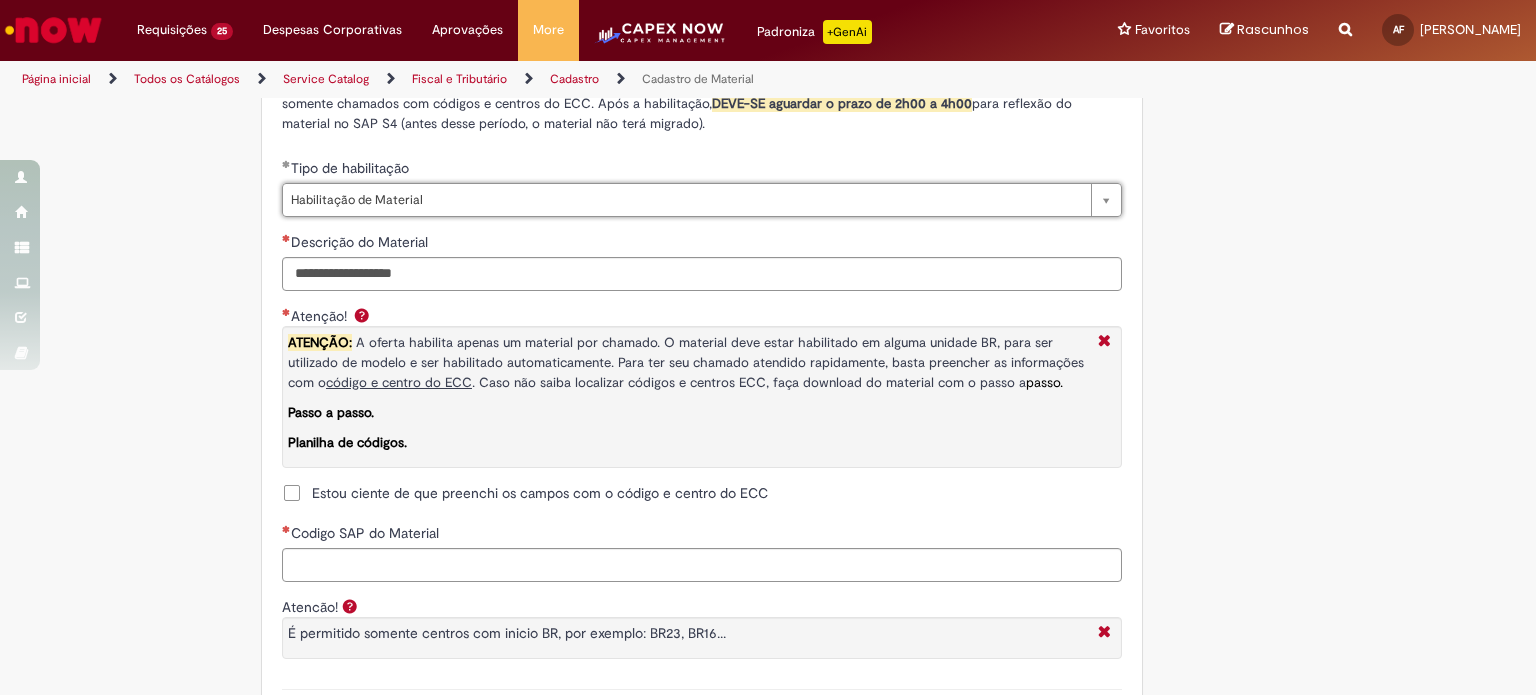 click on "Descrição do Material" at bounding box center (702, 244) 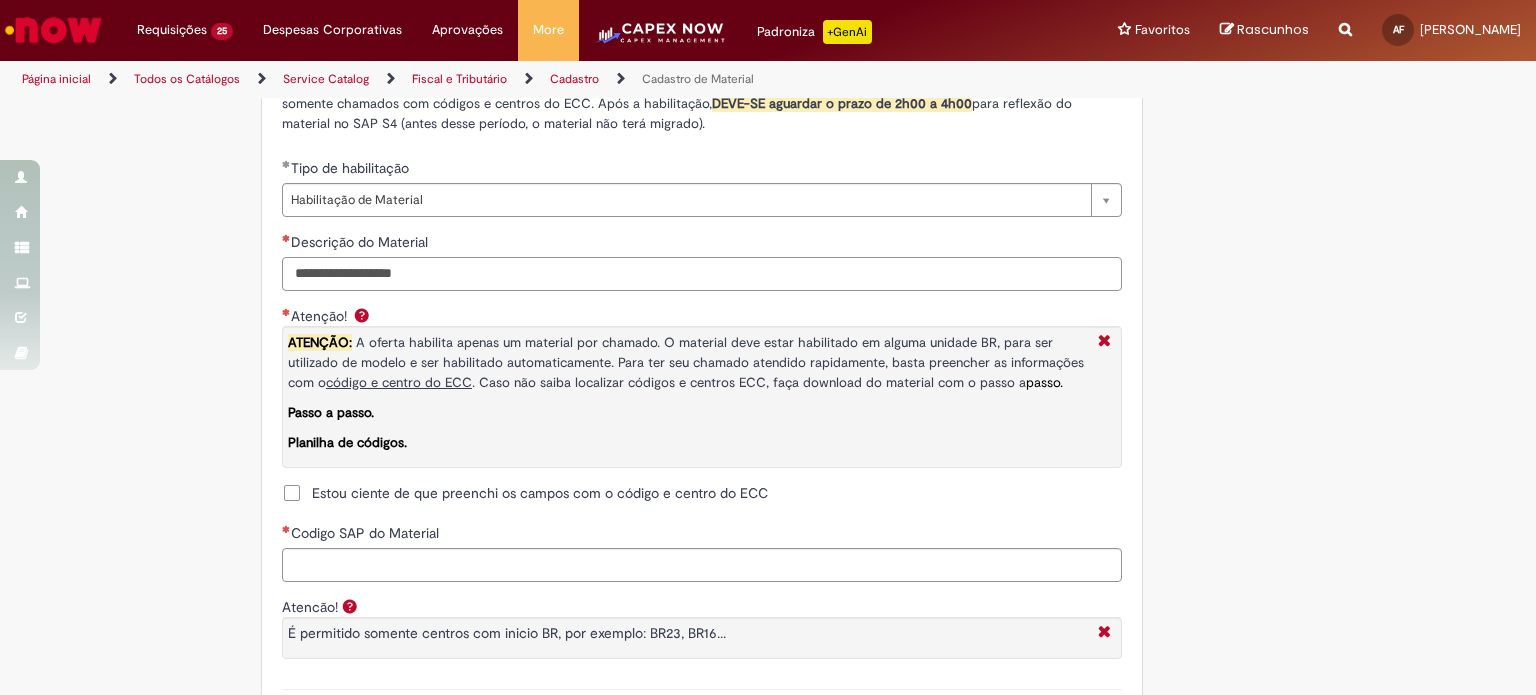 click on "Descrição do Material" at bounding box center (702, 274) 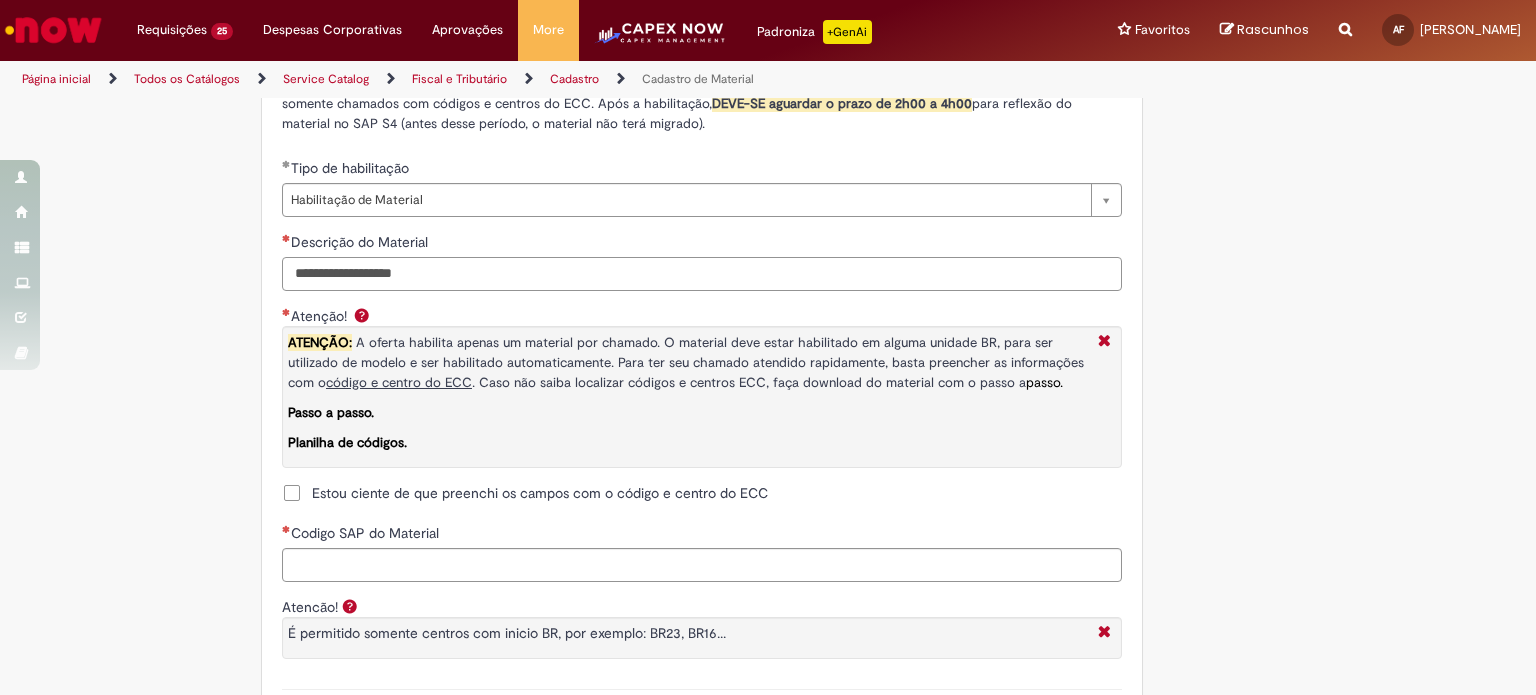 paste on "**********" 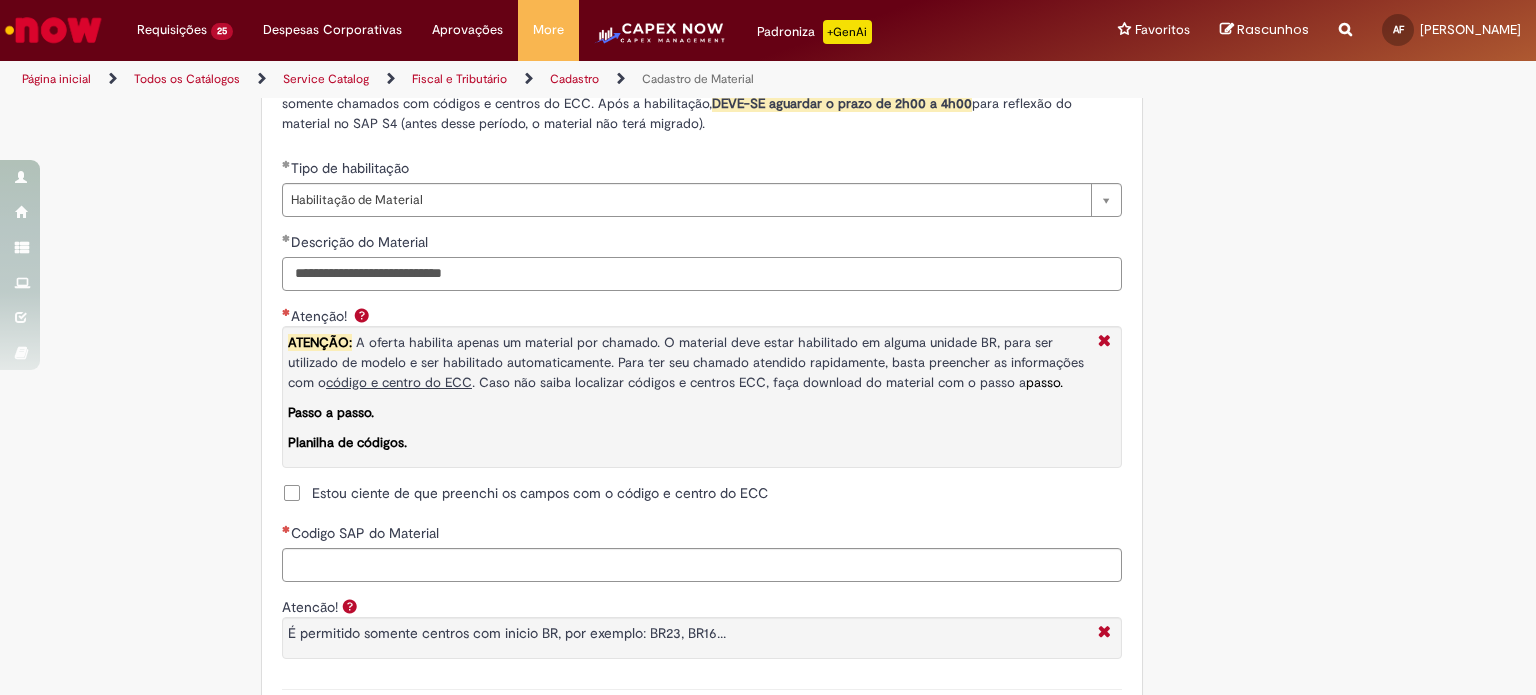 type on "**********" 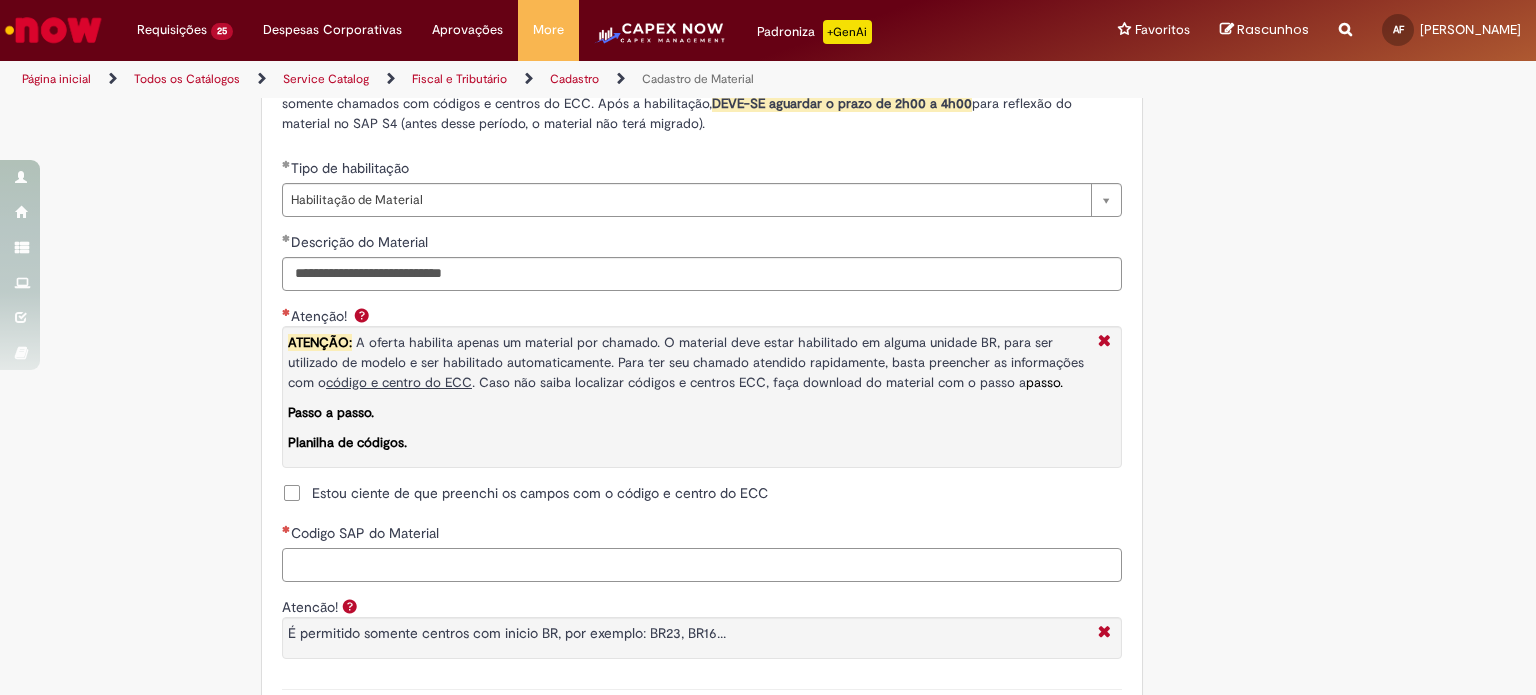 click on "Codigo SAP do Material" at bounding box center [702, 565] 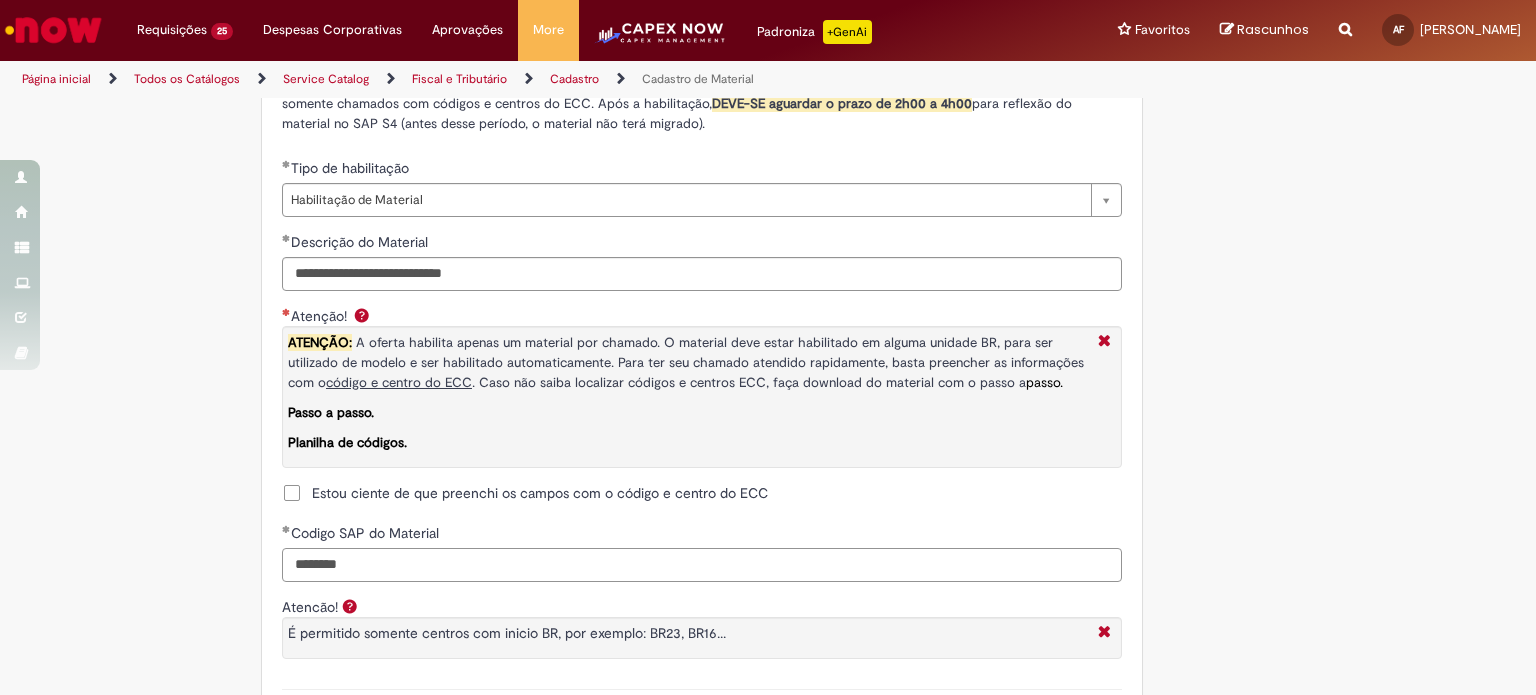 type on "********" 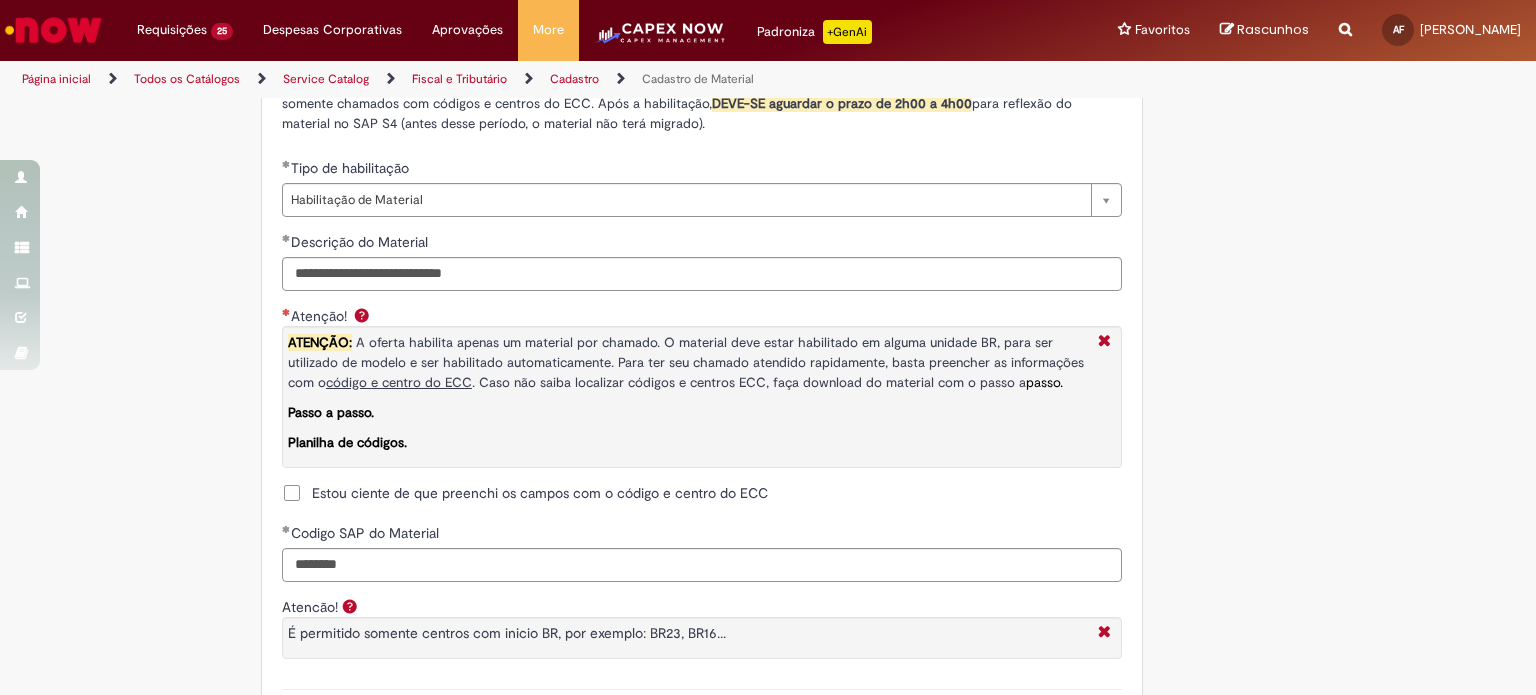 click on "Estou ciente de que preenchi os campos com o código e centro do ECC" at bounding box center [540, 493] 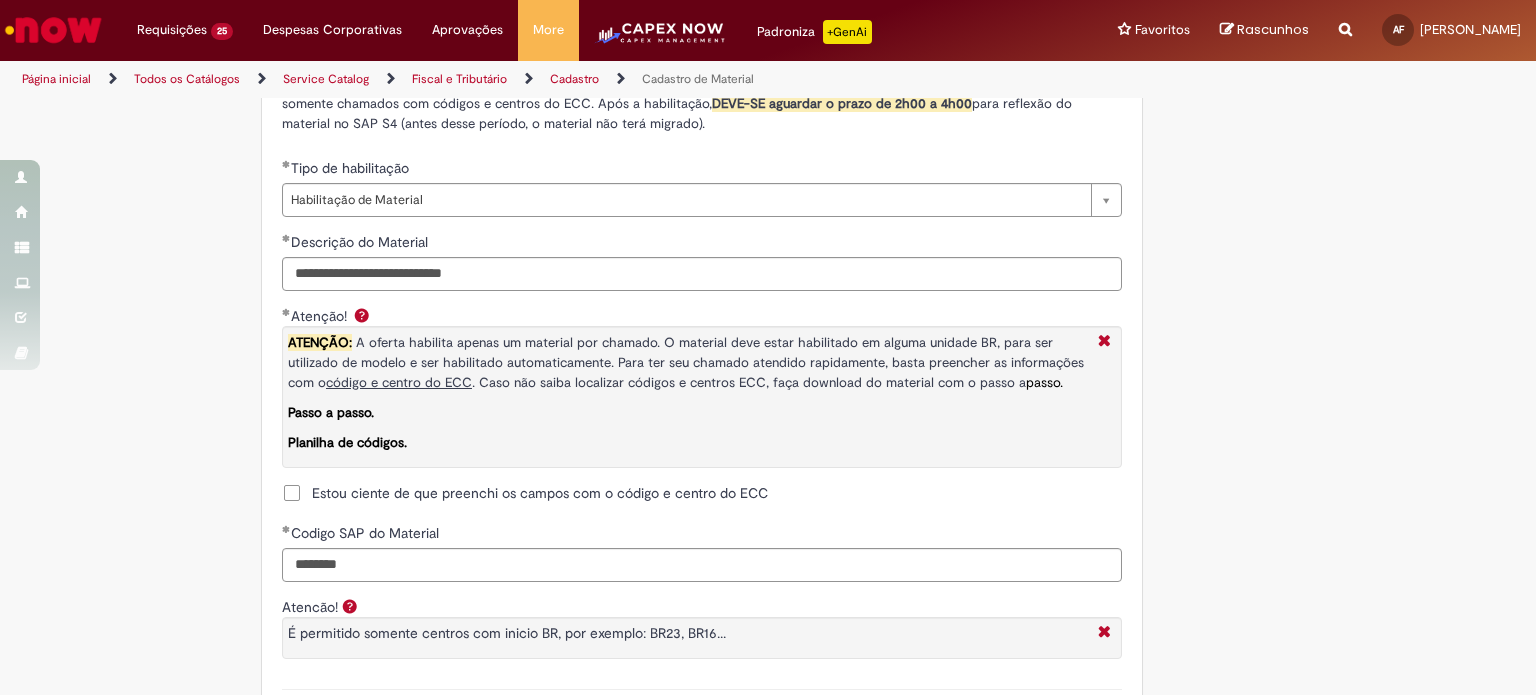 scroll, scrollTop: 1600, scrollLeft: 0, axis: vertical 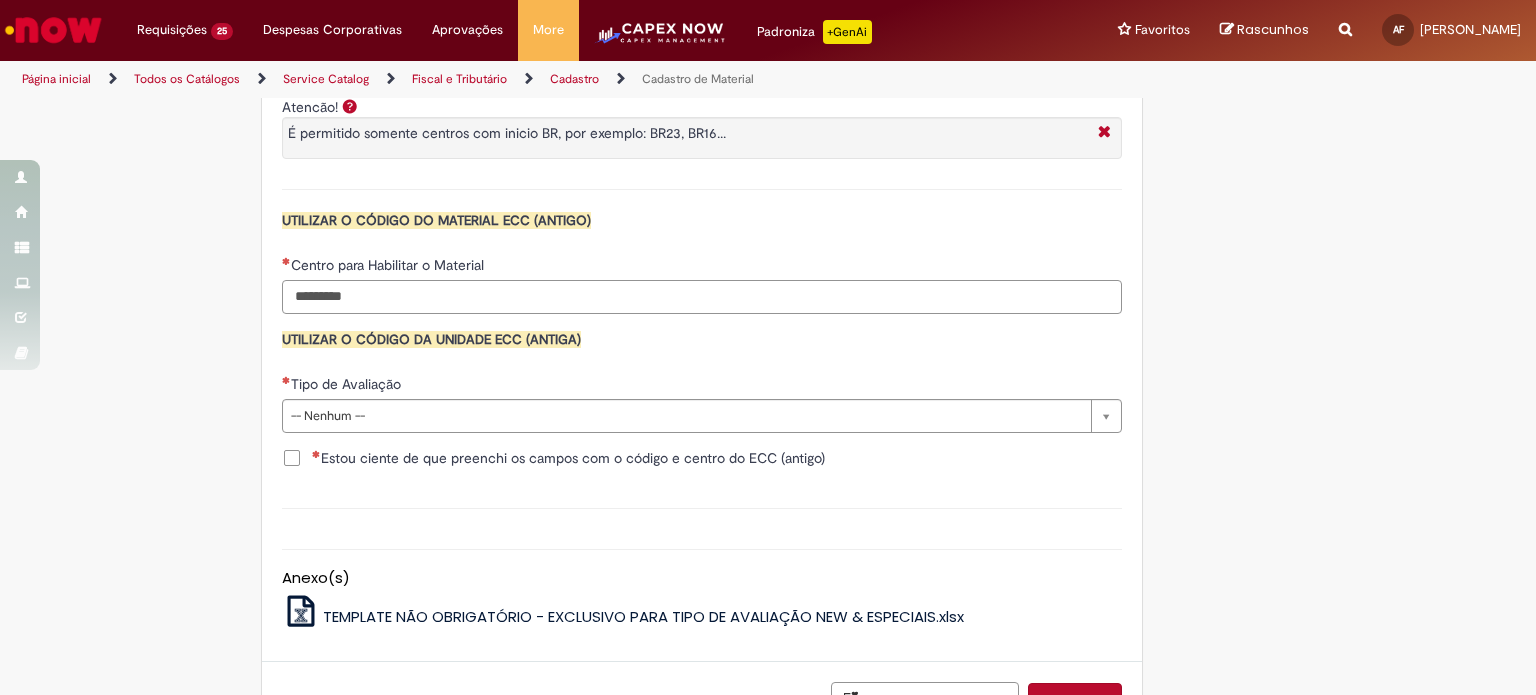 drag, startPoint x: 382, startPoint y: 284, endPoint x: 380, endPoint y: 302, distance: 18.110771 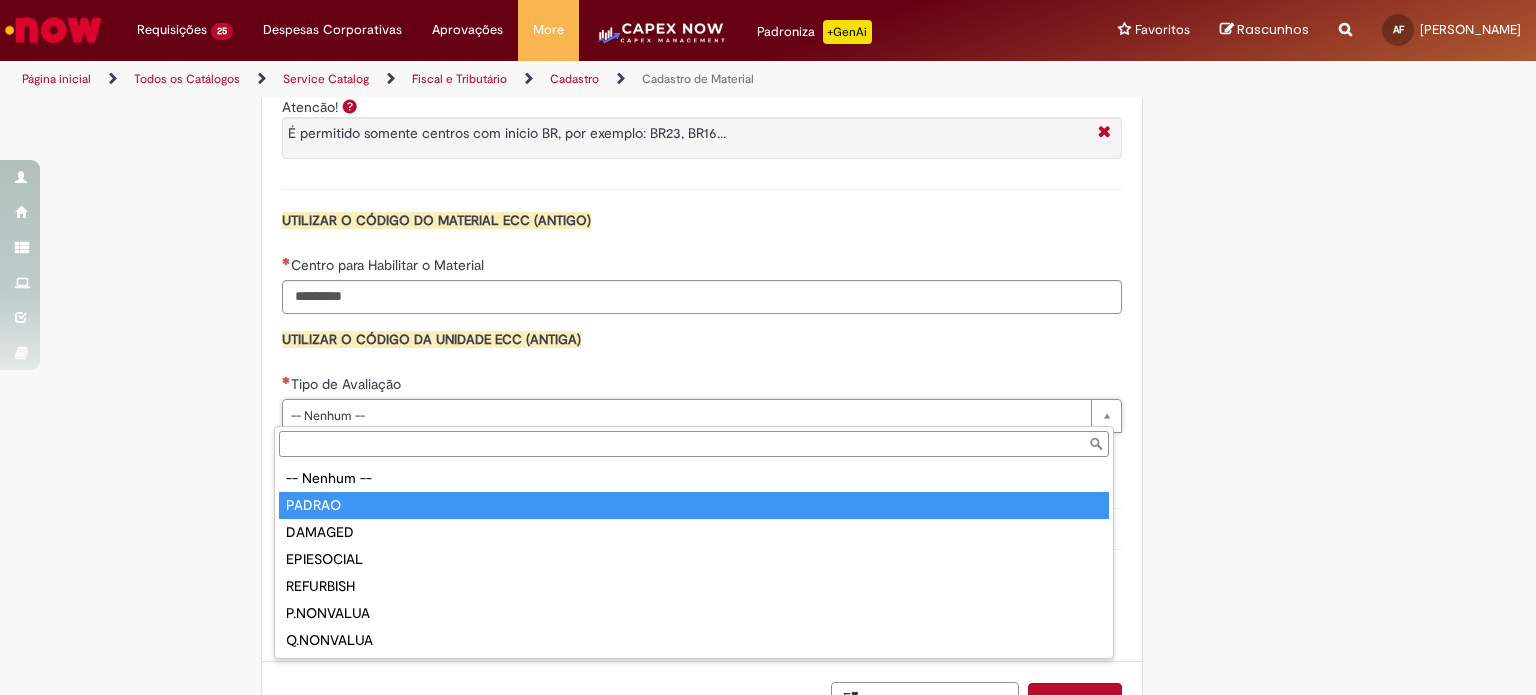 drag, startPoint x: 378, startPoint y: 498, endPoint x: 370, endPoint y: 457, distance: 41.773197 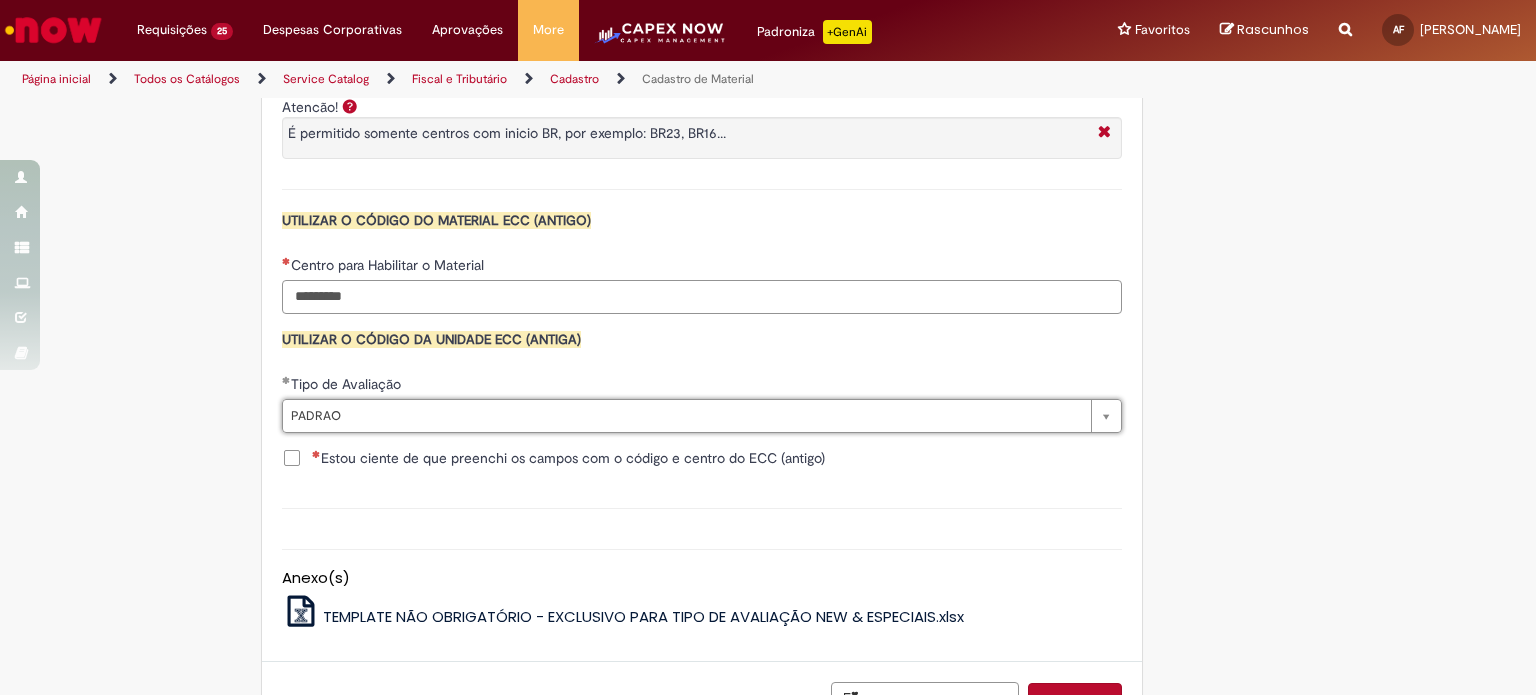 click on "Centro para Habilitar o Material" at bounding box center [702, 297] 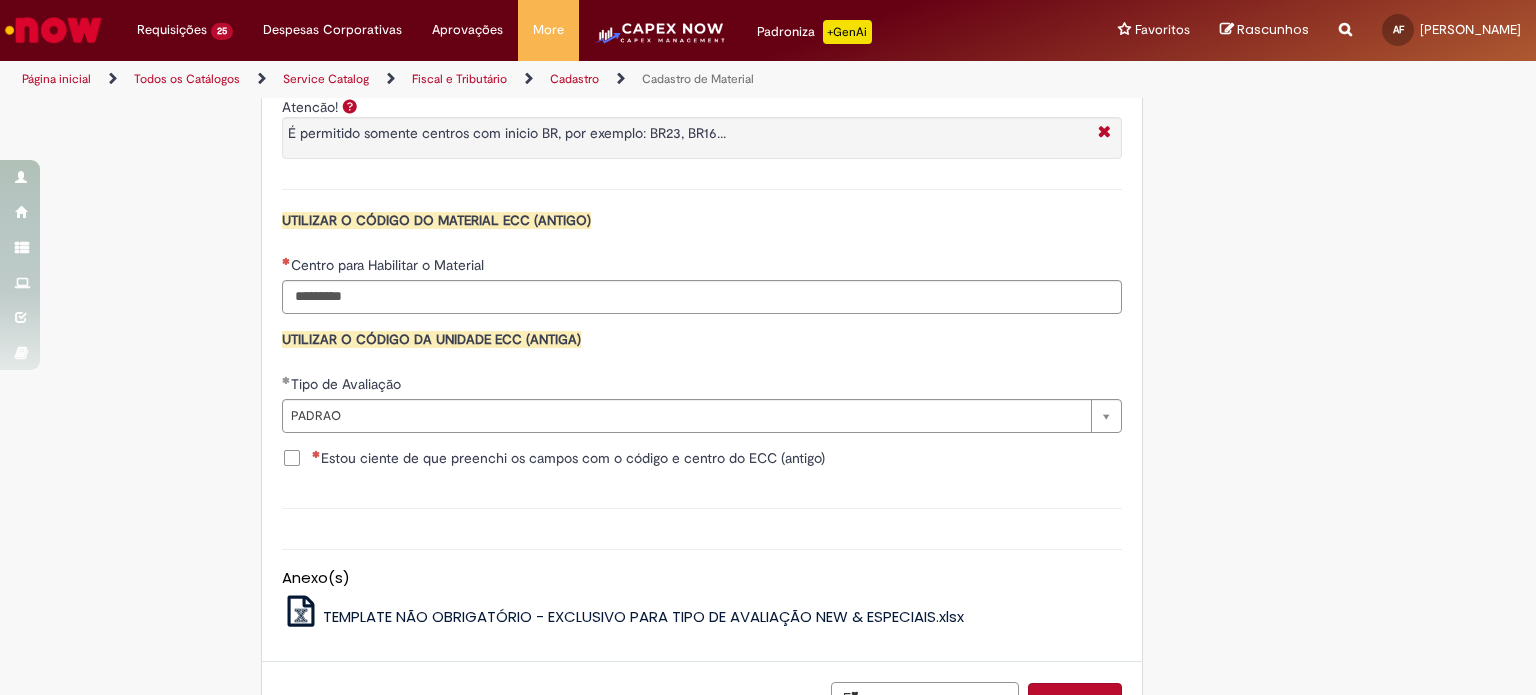 click on "Estou ciente de que preenchi os campos com o código e centro do ECC  (antigo)" at bounding box center [568, 458] 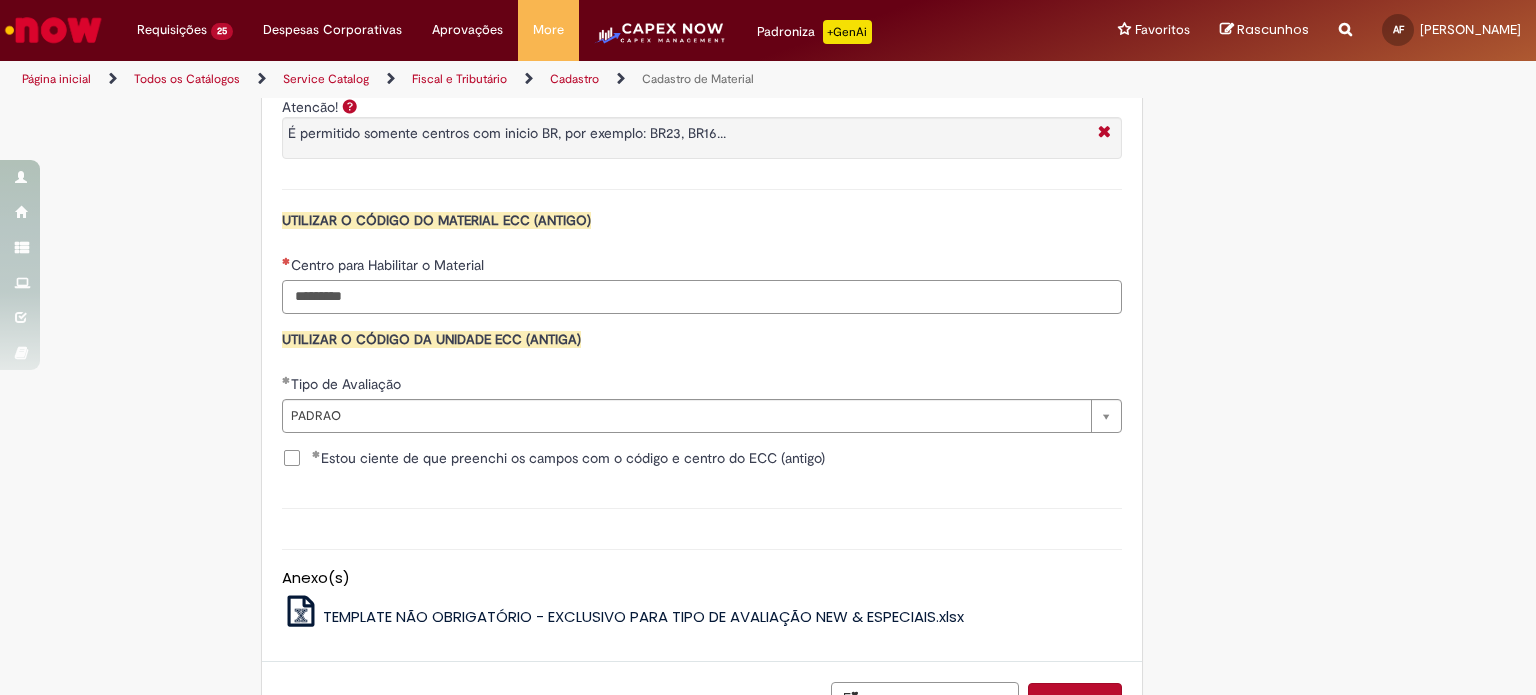 click on "Centro para Habilitar o Material" at bounding box center [702, 297] 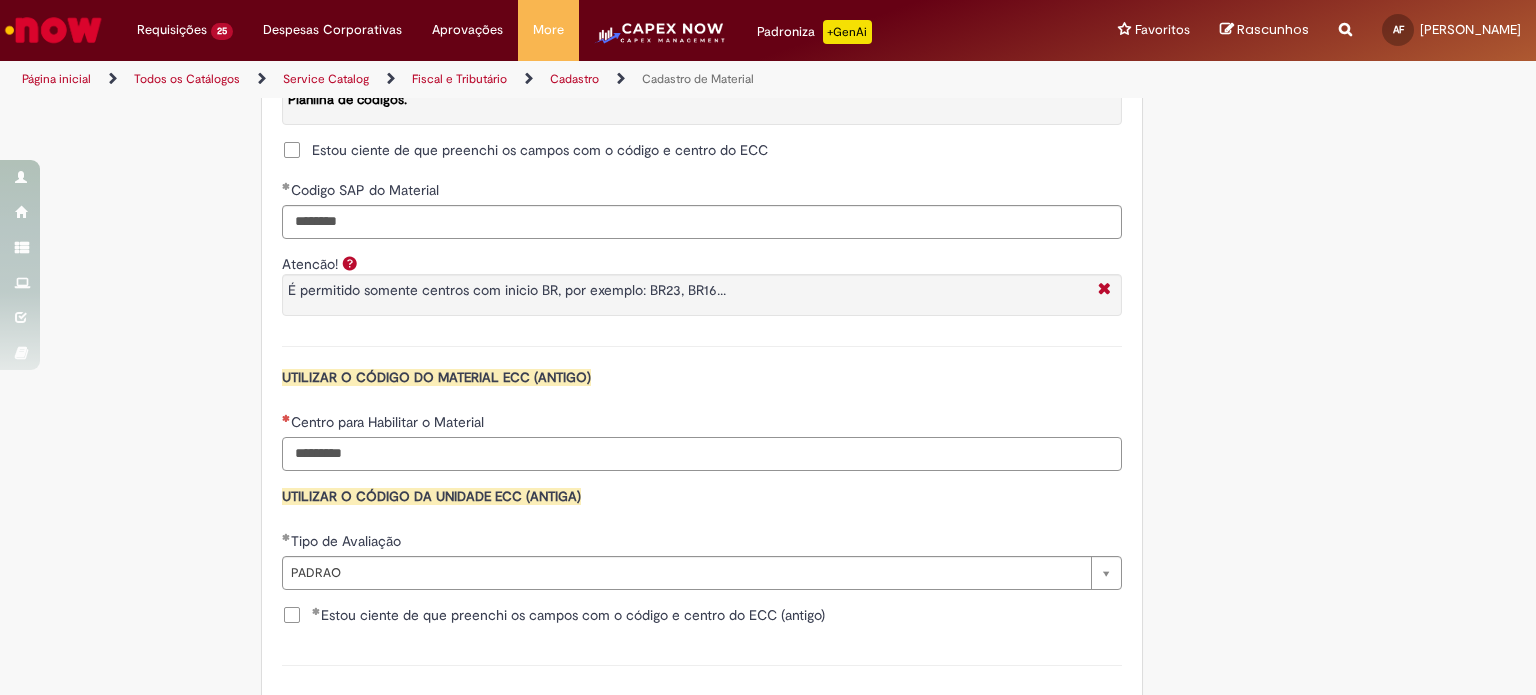 scroll, scrollTop: 1600, scrollLeft: 0, axis: vertical 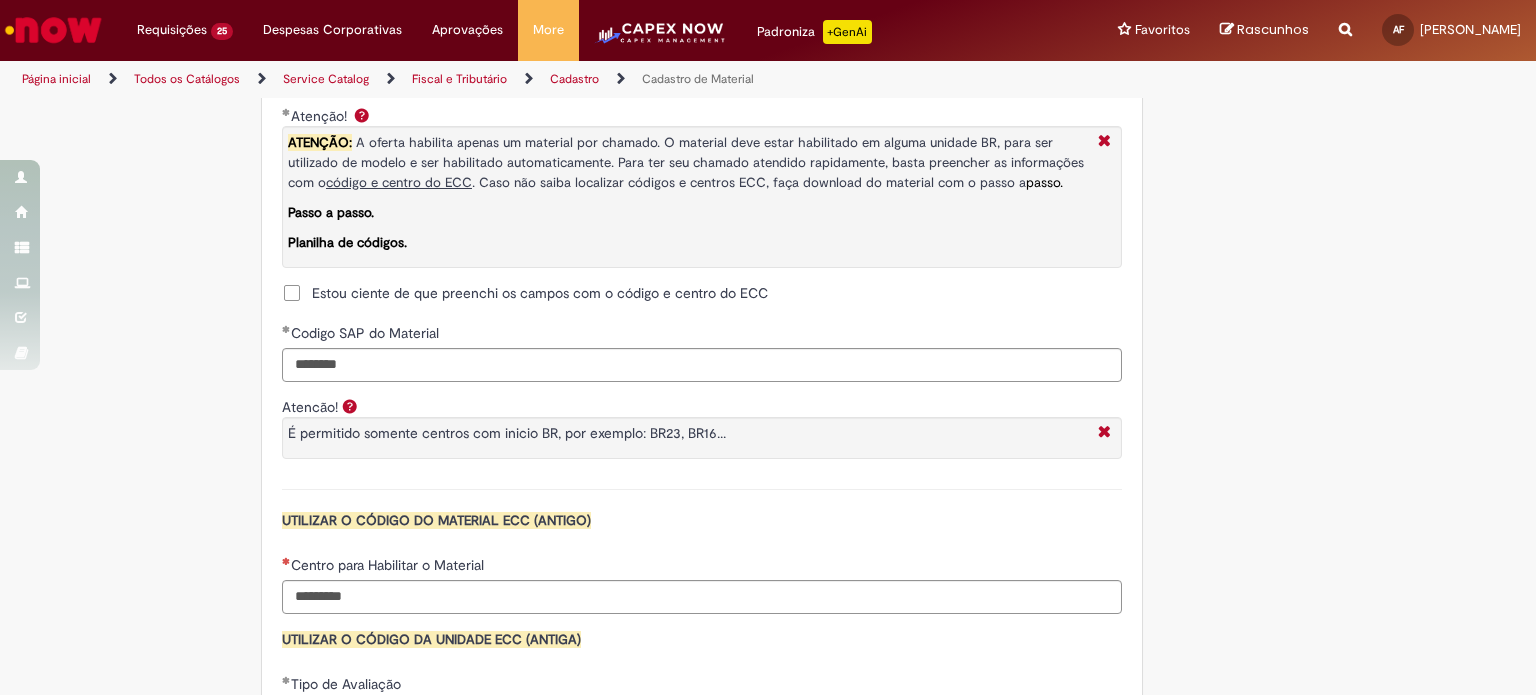 click on "Centro para Habilitar o Material" at bounding box center (702, 567) 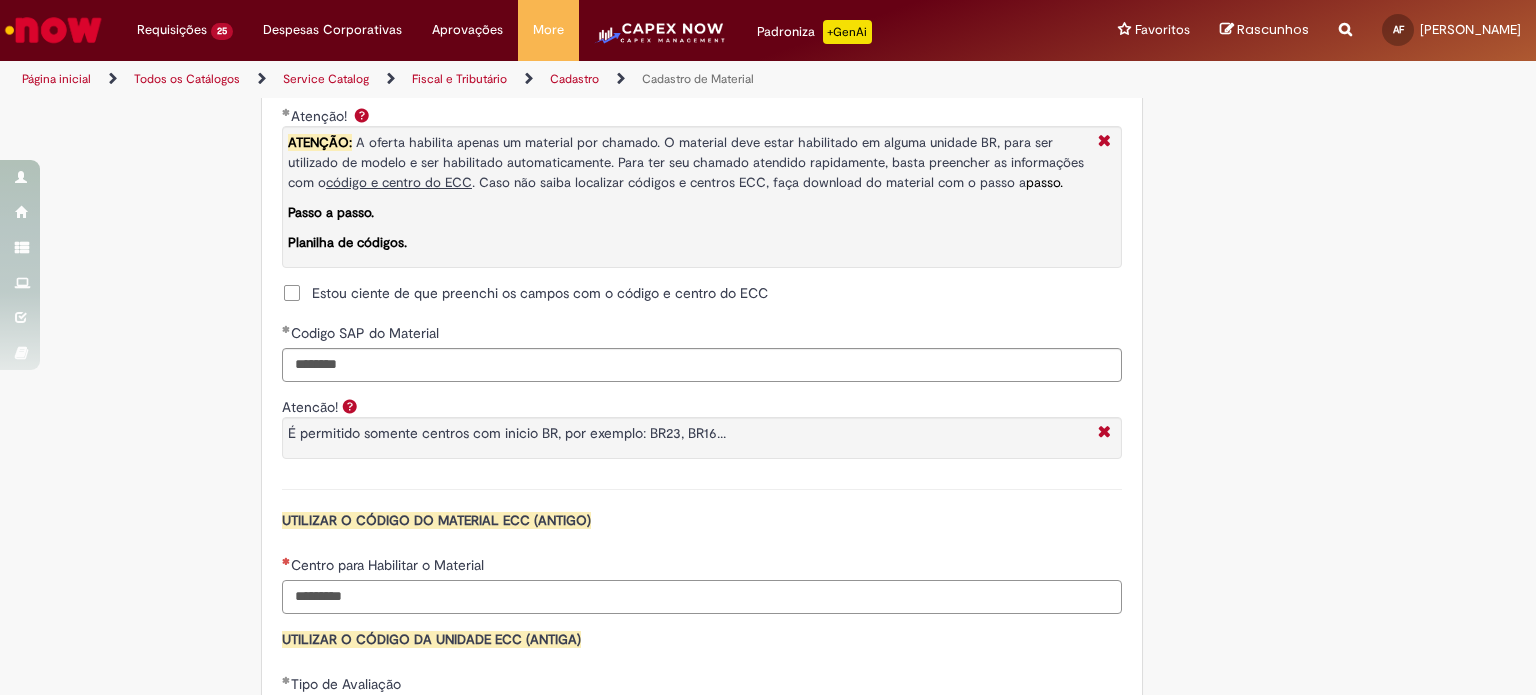 click on "Centro para Habilitar o Material" at bounding box center (702, 597) 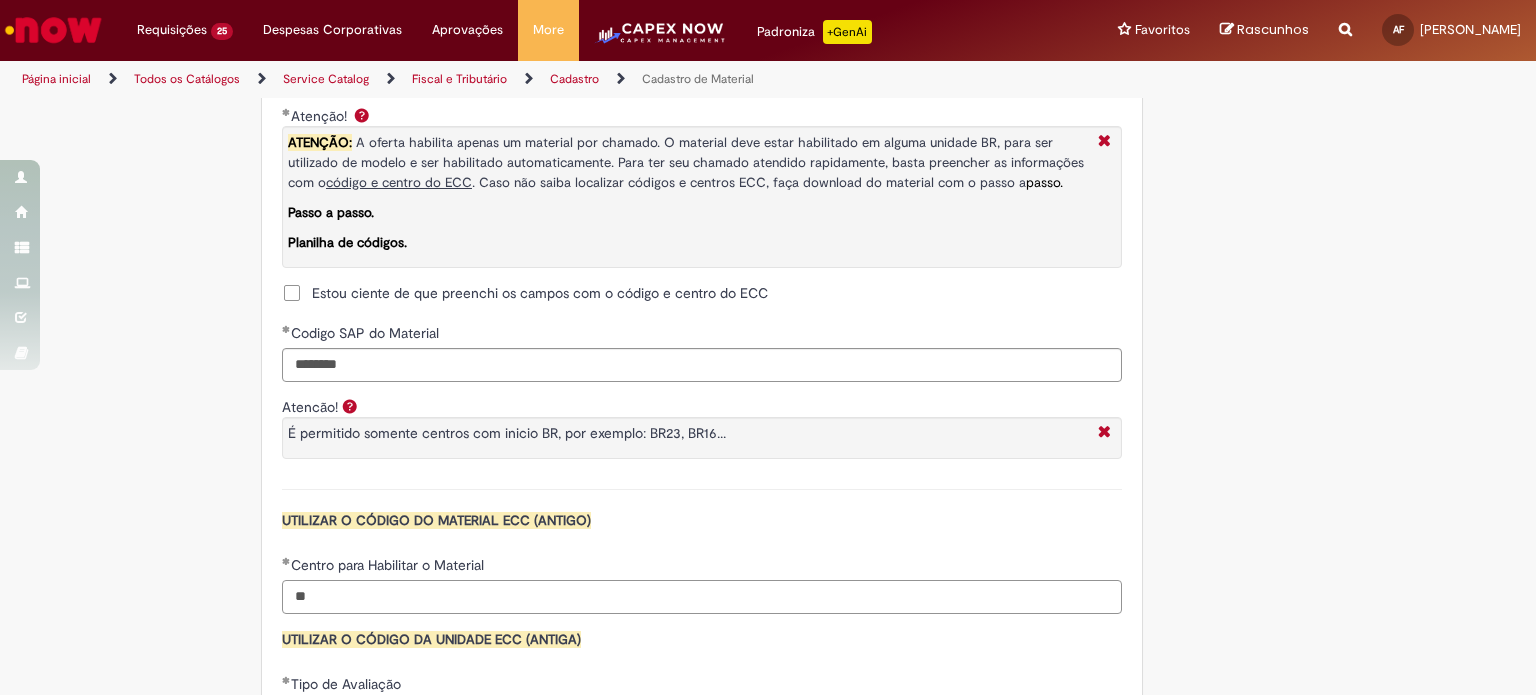 type on "*" 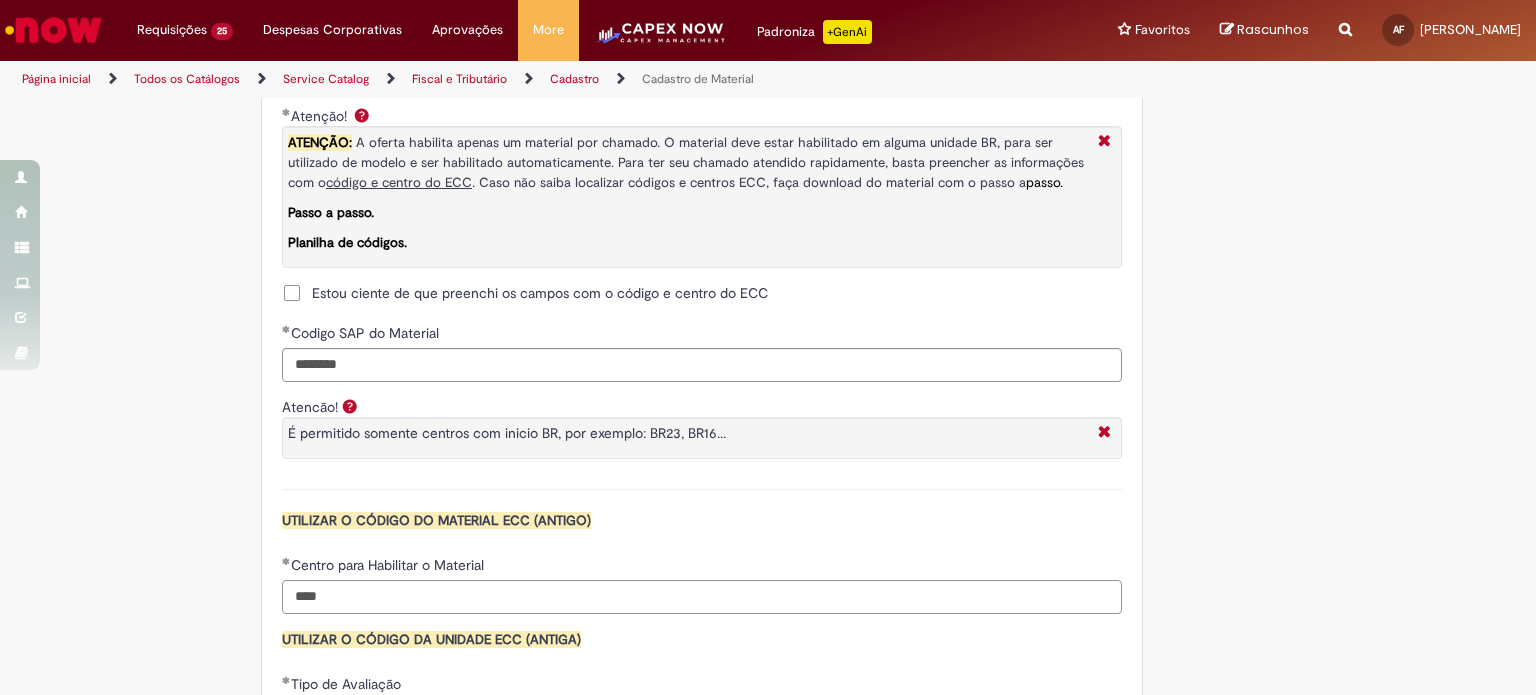 type on "****" 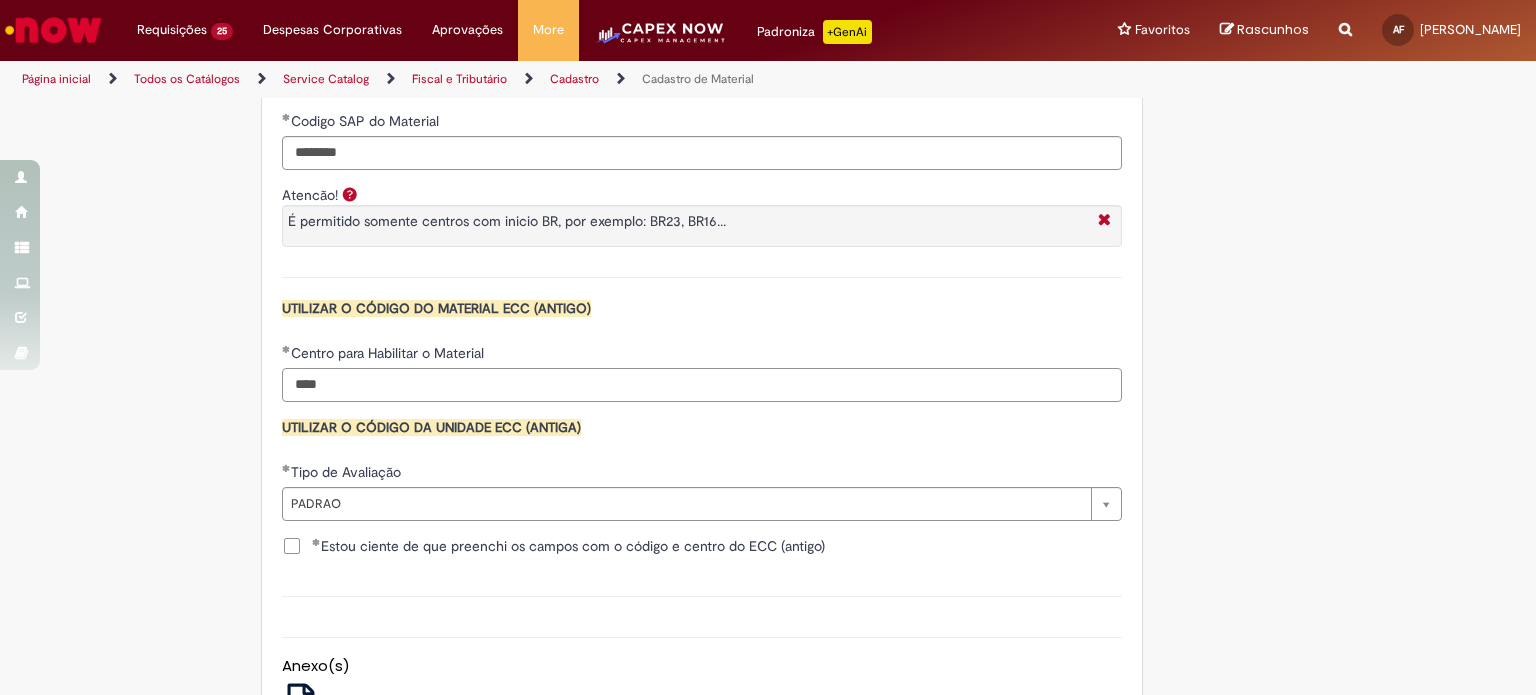 scroll, scrollTop: 1900, scrollLeft: 0, axis: vertical 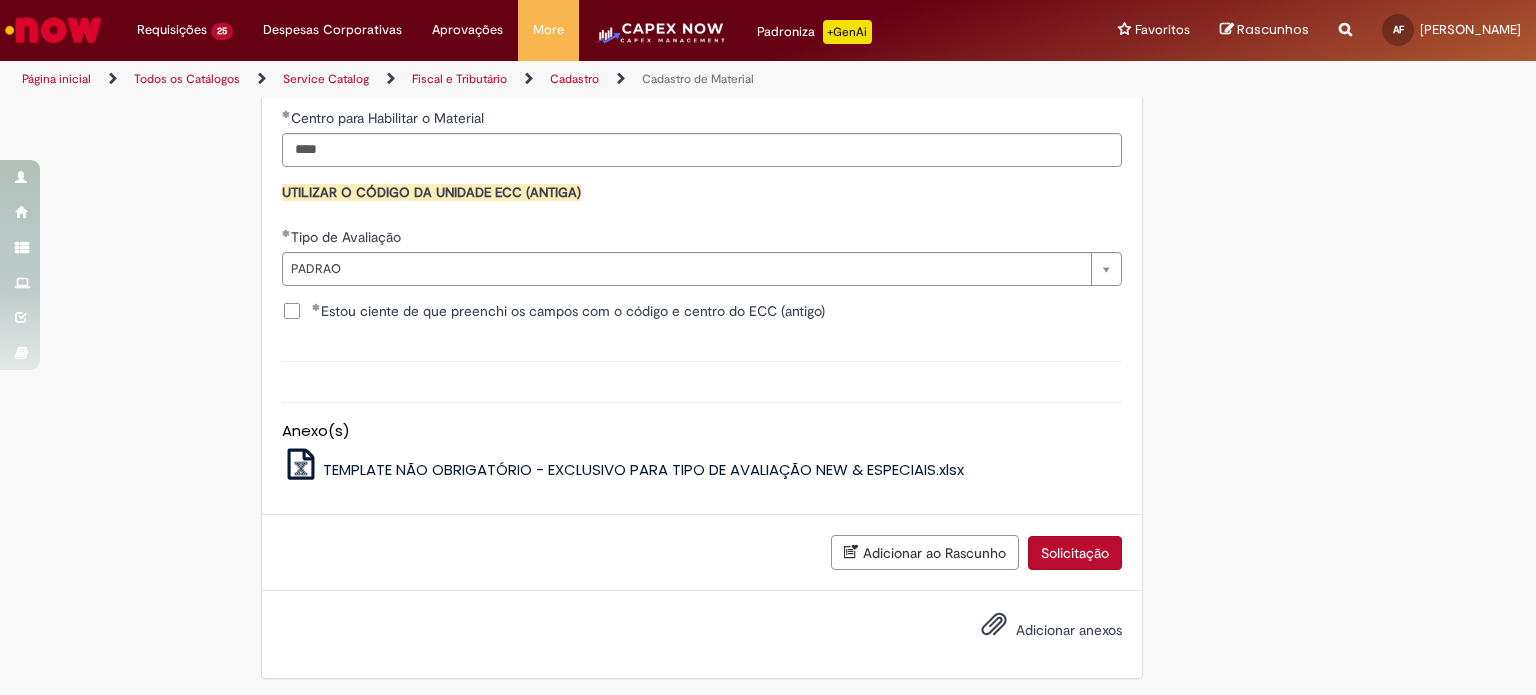 click on "Solicitação" at bounding box center [1075, 553] 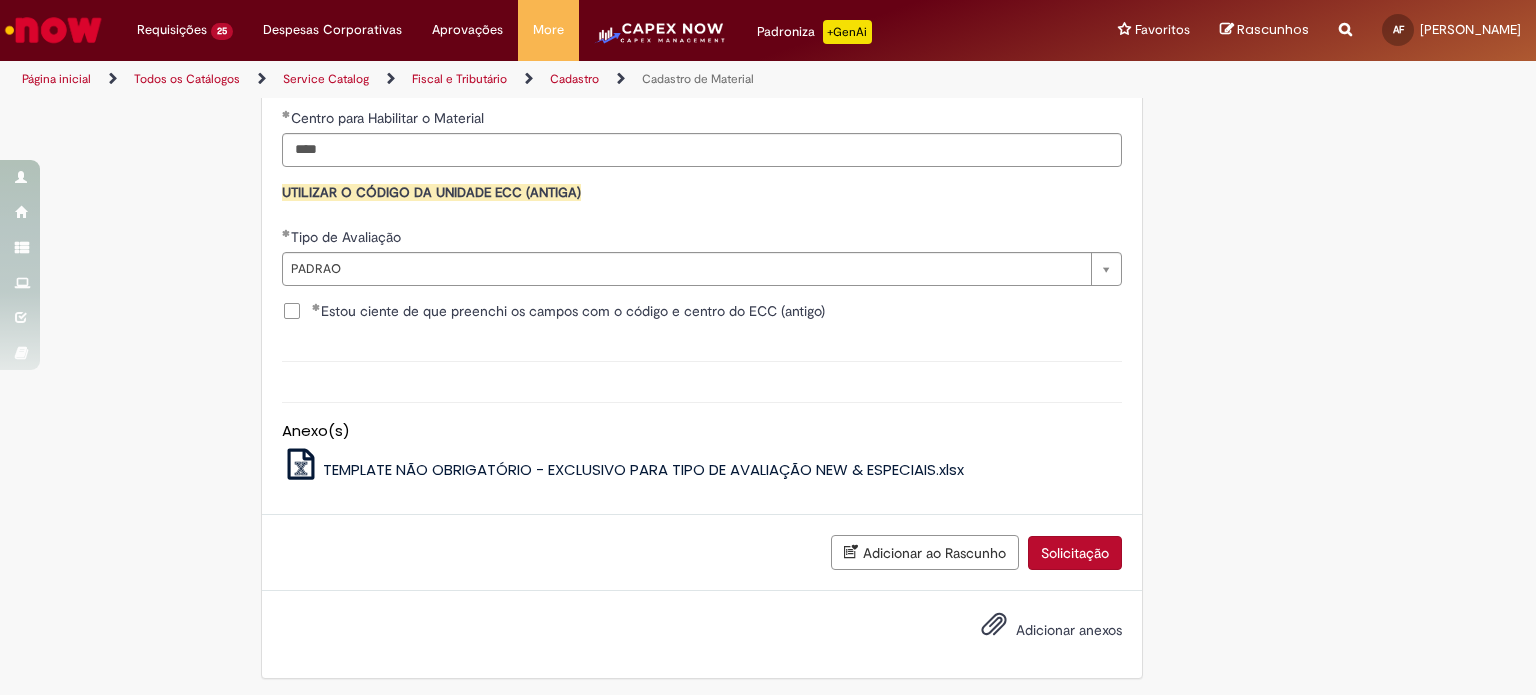 scroll, scrollTop: 2001, scrollLeft: 0, axis: vertical 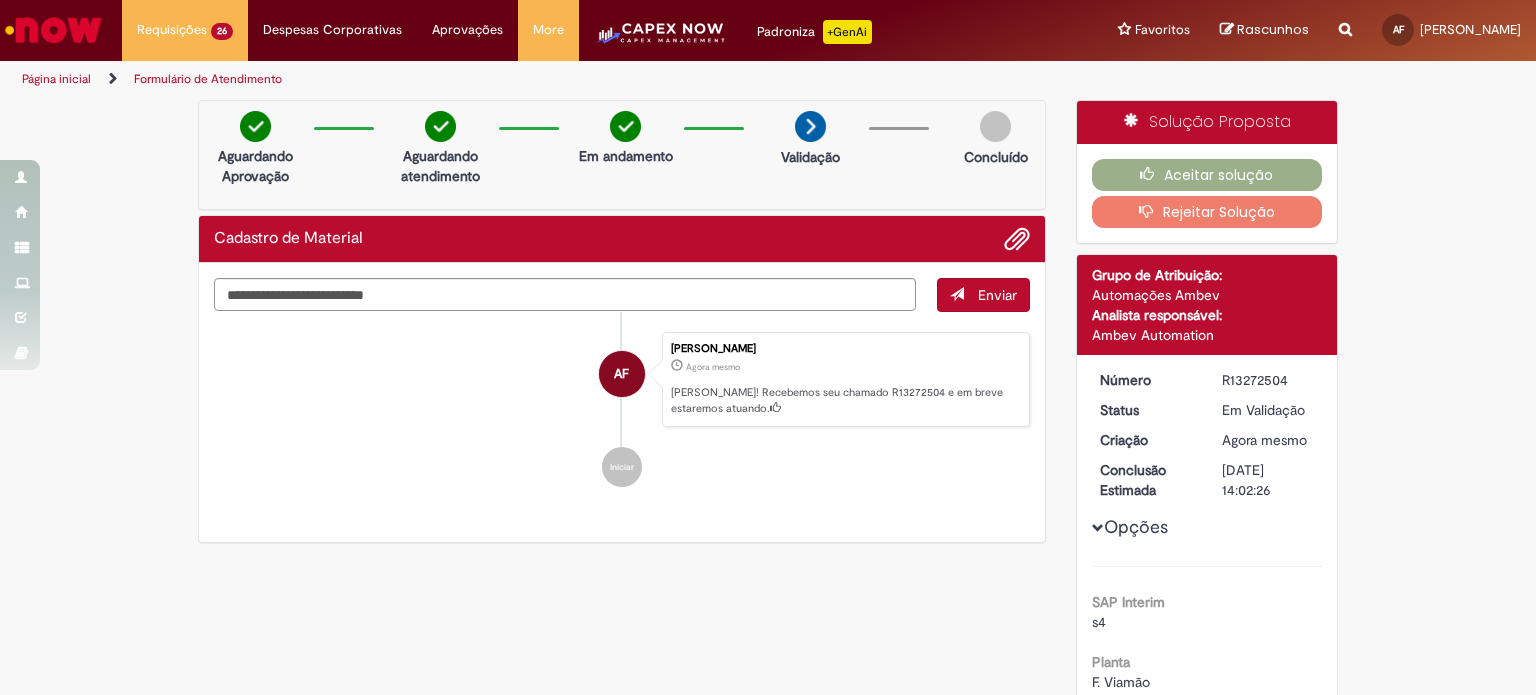 click on "R13272504" at bounding box center (1268, 380) 